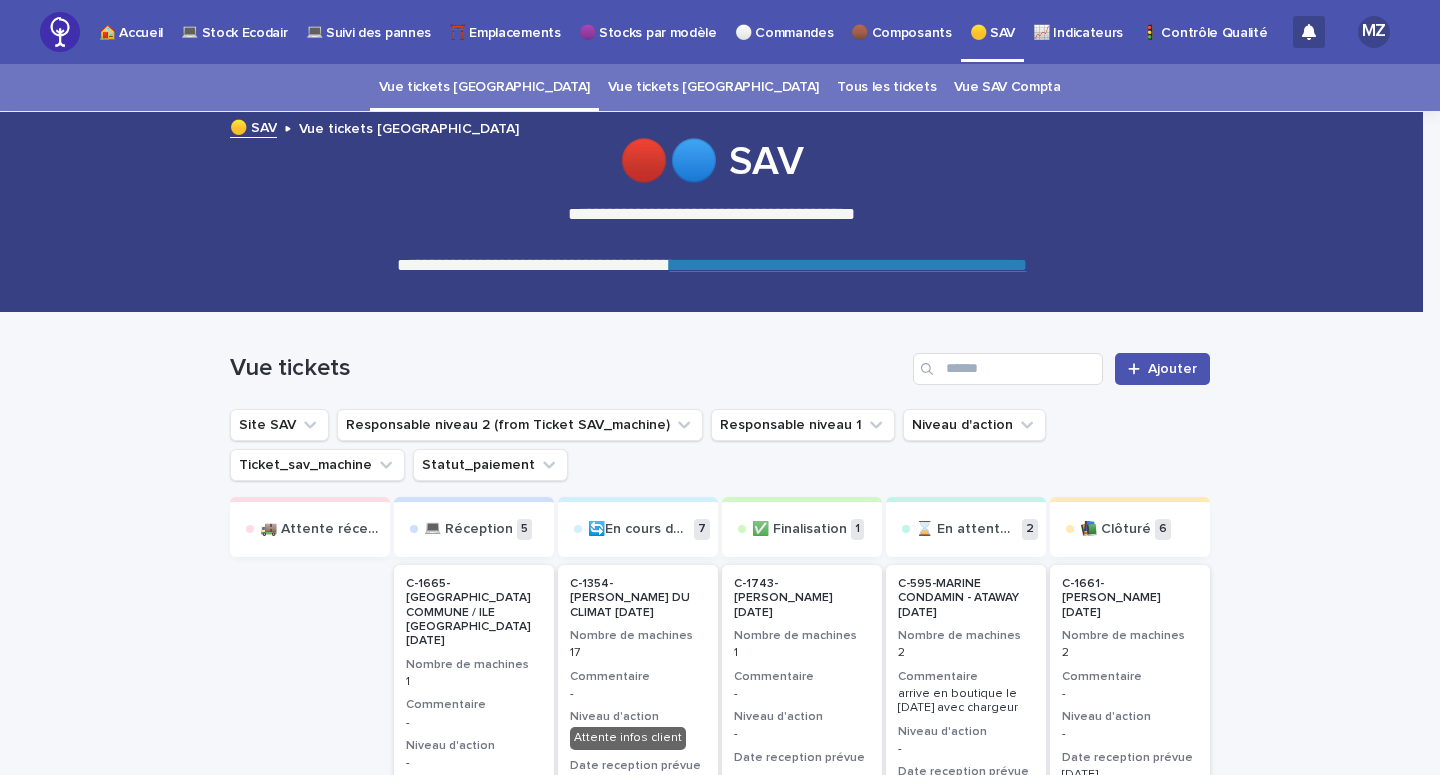 scroll, scrollTop: 0, scrollLeft: 0, axis: both 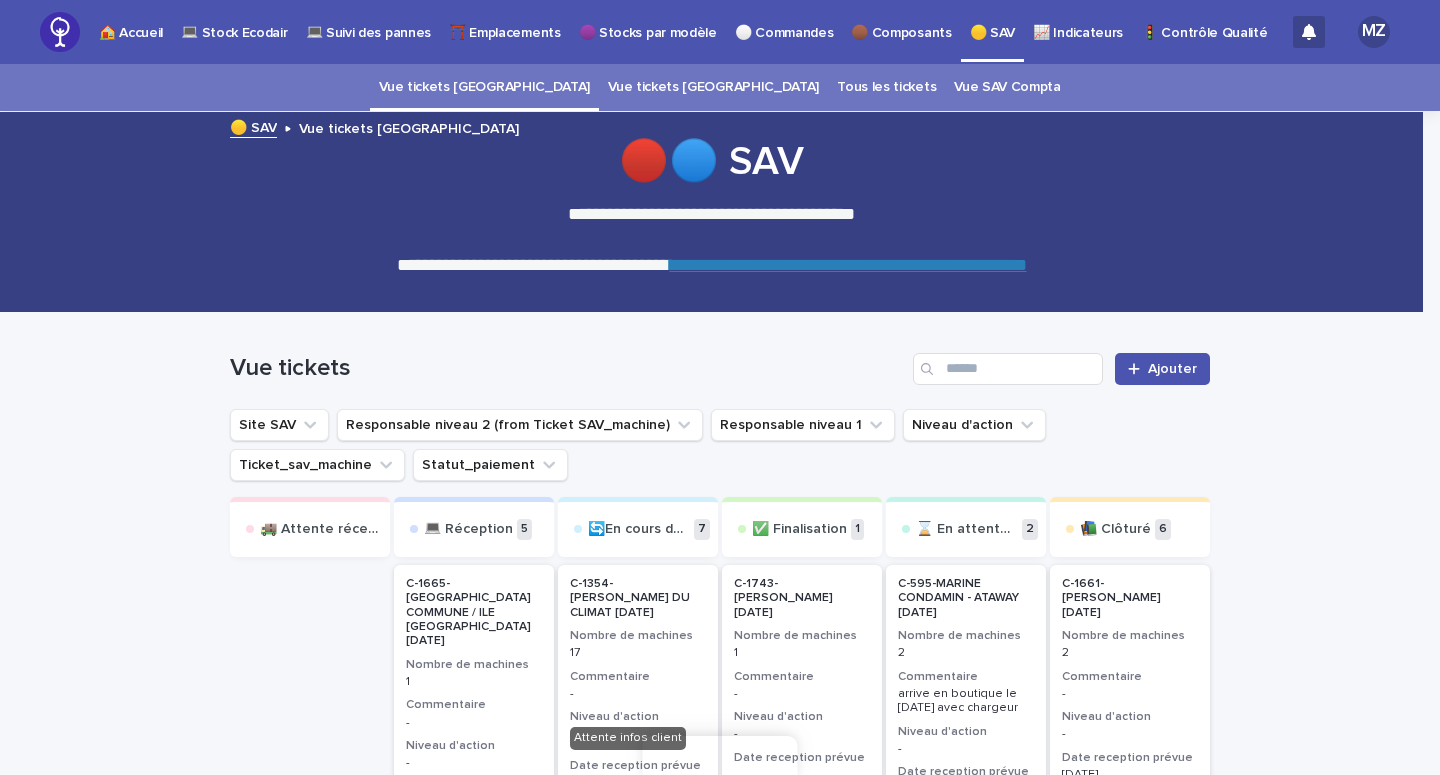 click on "💻 Stock Ecodair" at bounding box center (234, 21) 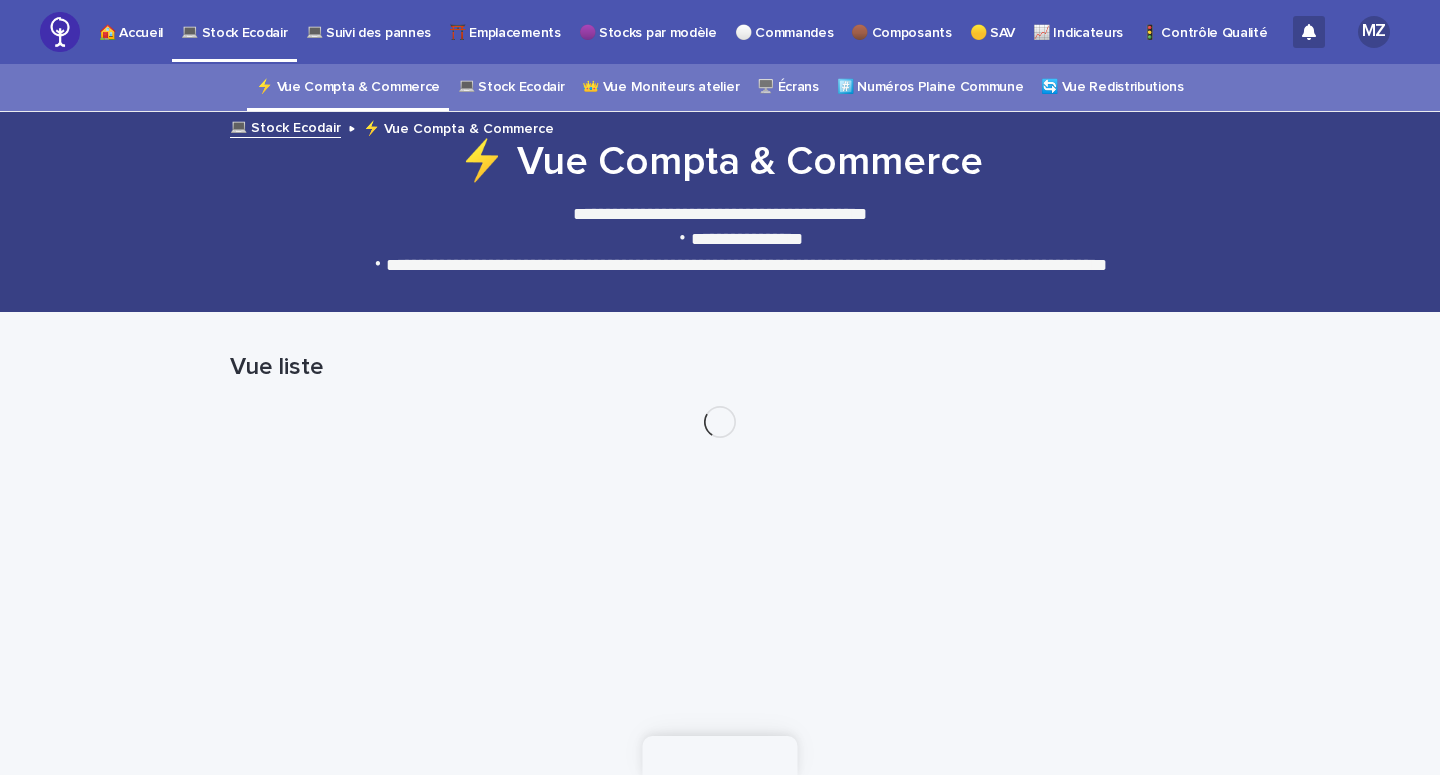 click on "💻 Stock Ecodair" at bounding box center [511, 87] 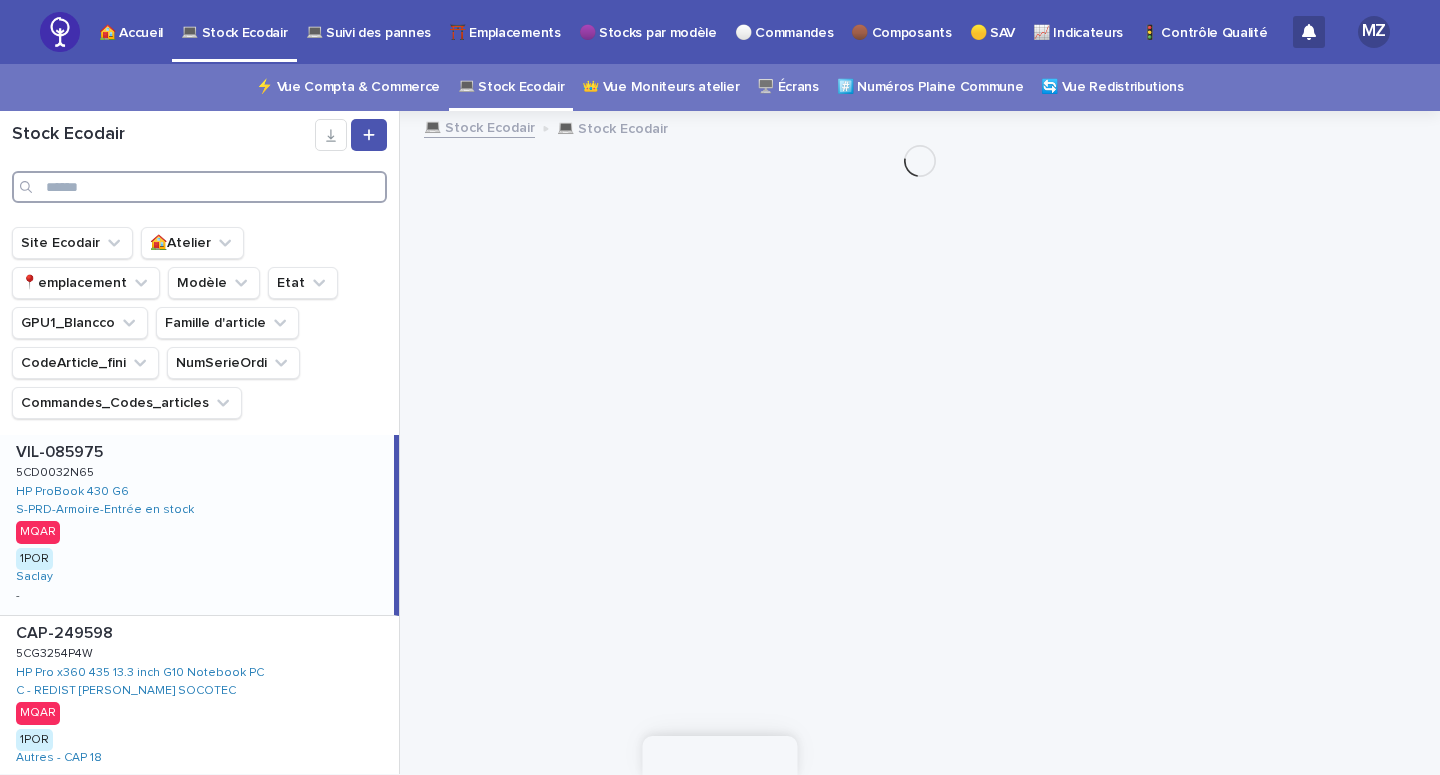 click at bounding box center [199, 187] 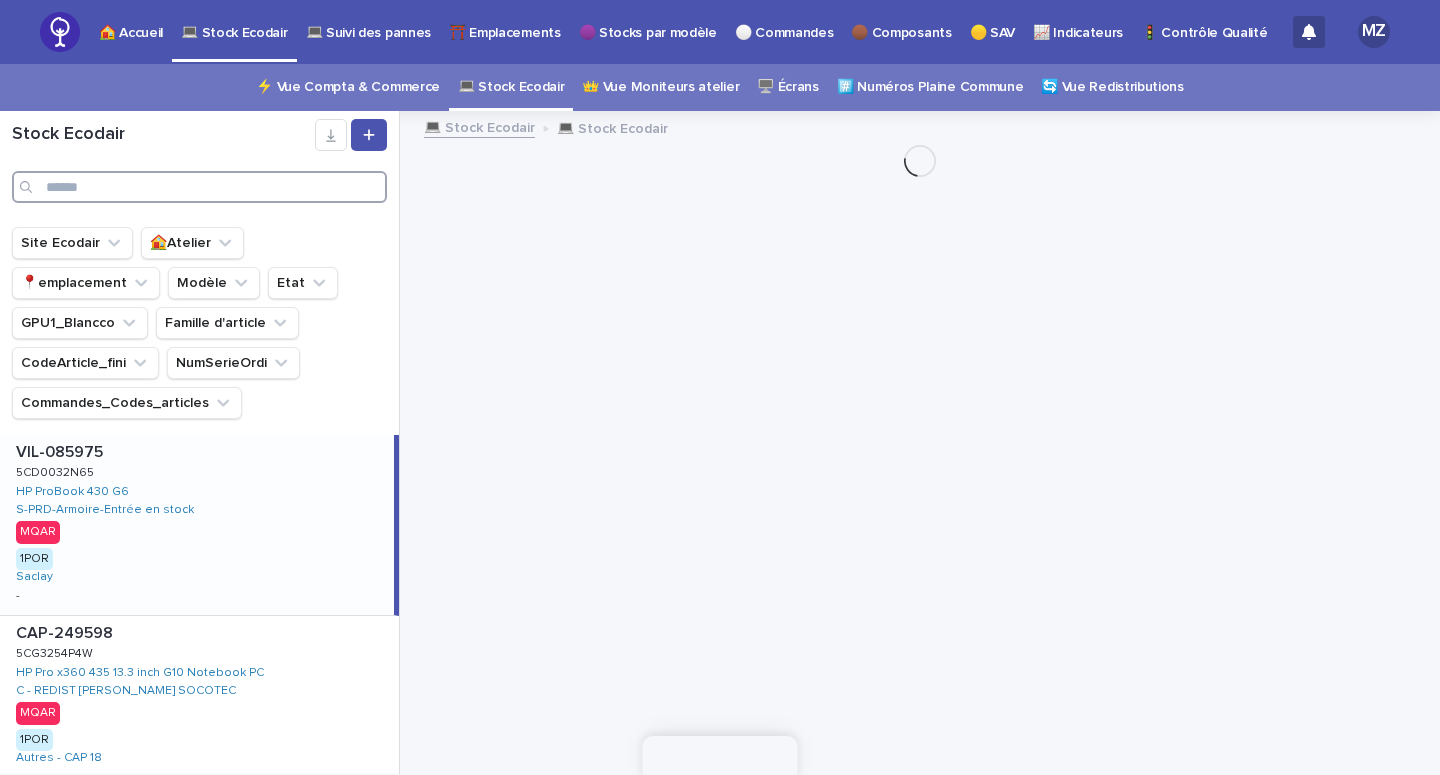paste on "**********" 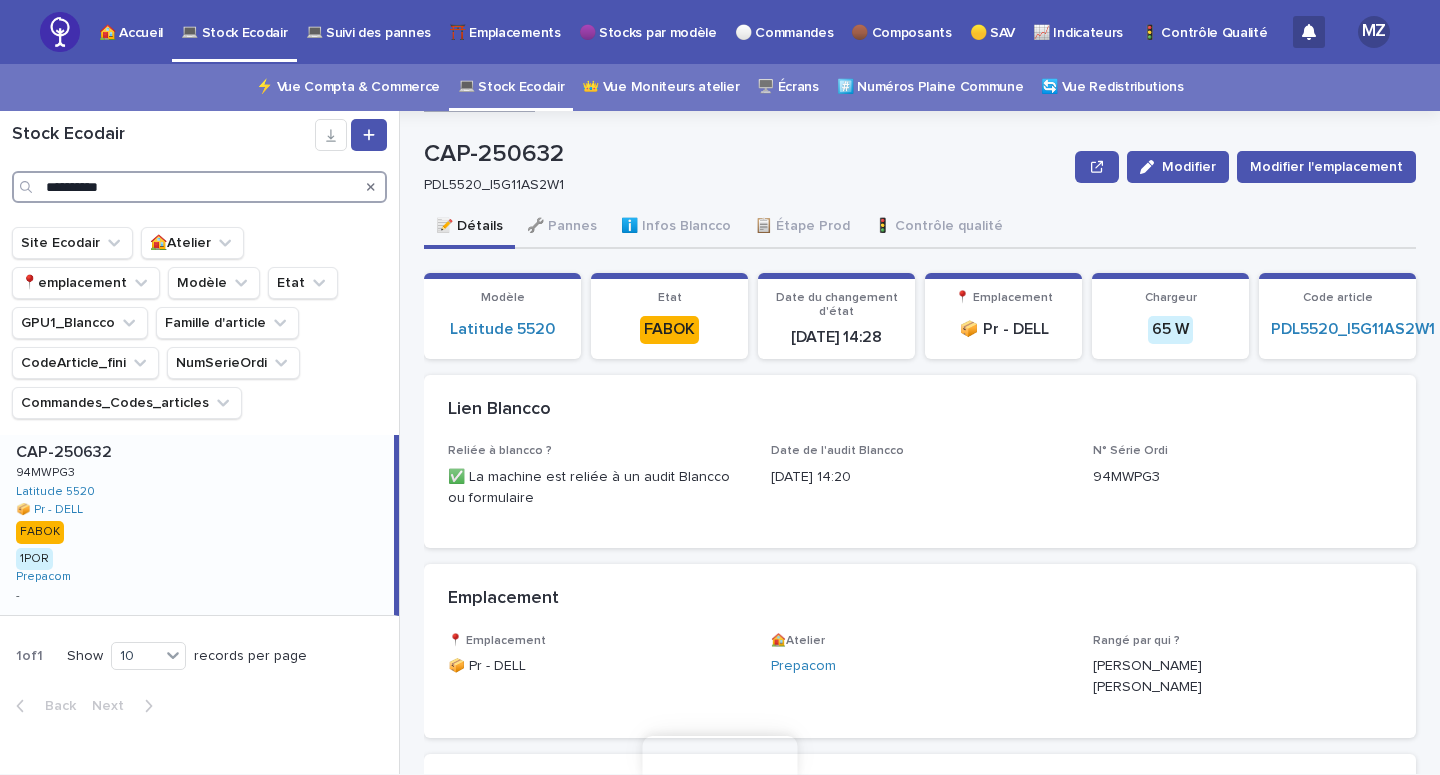 scroll, scrollTop: 0, scrollLeft: 0, axis: both 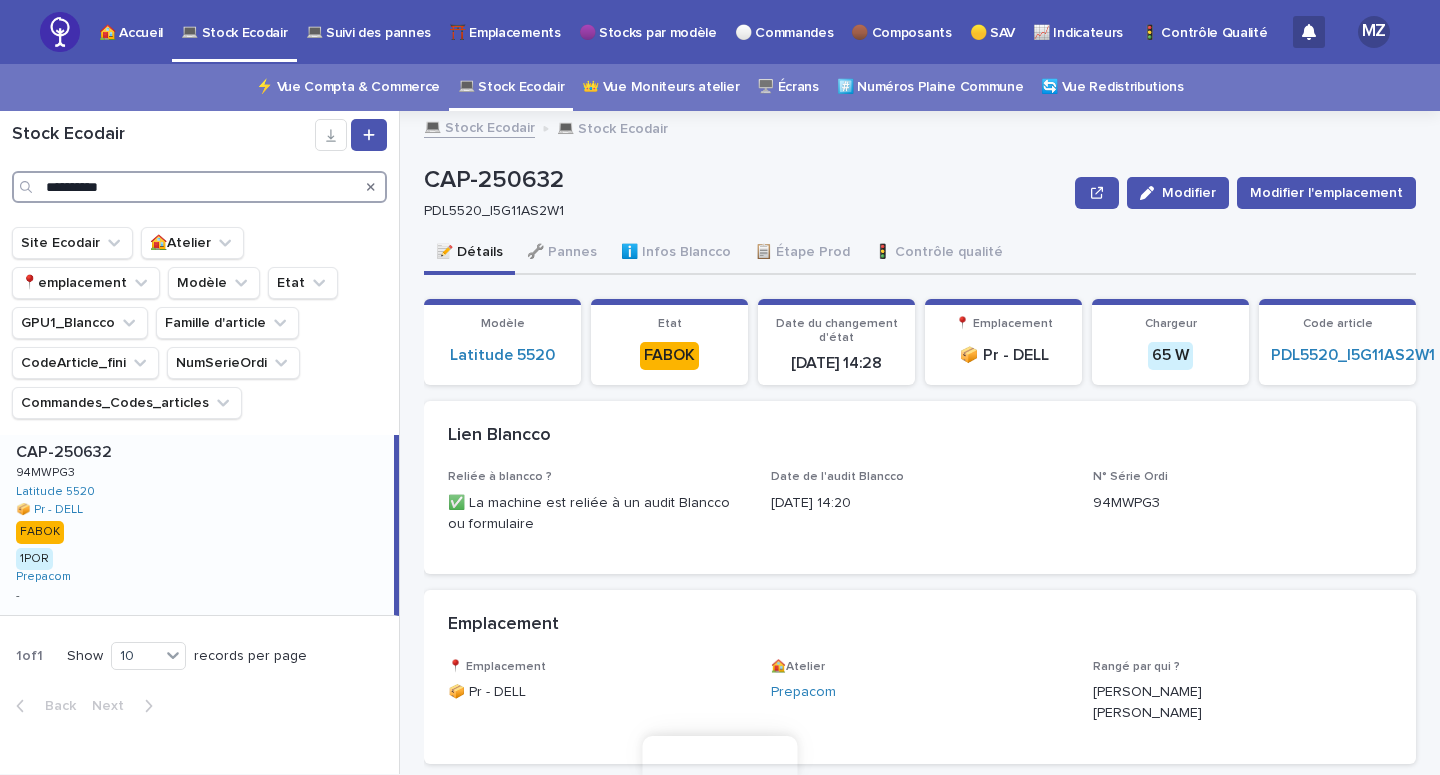 type on "**********" 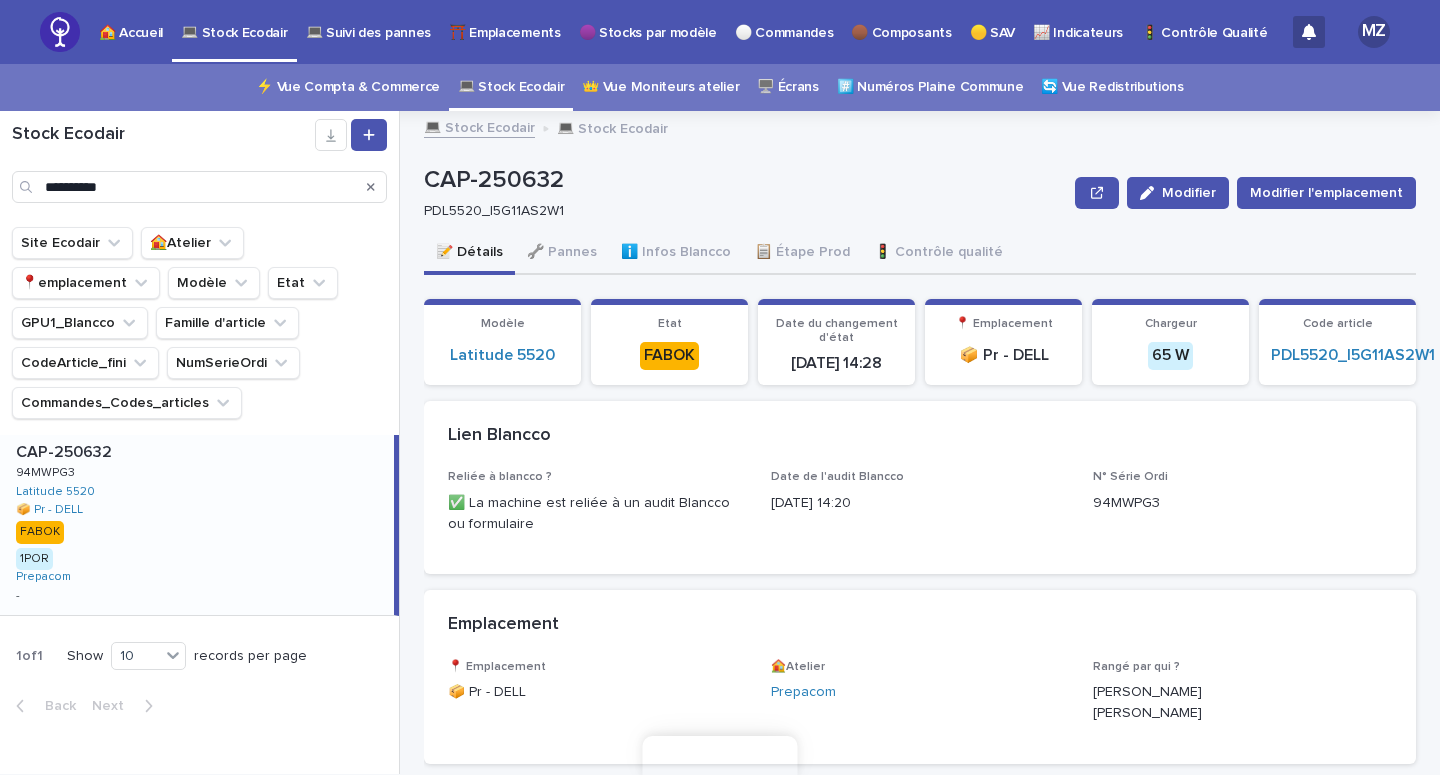 click on "⚪ Commandes" at bounding box center [784, 21] 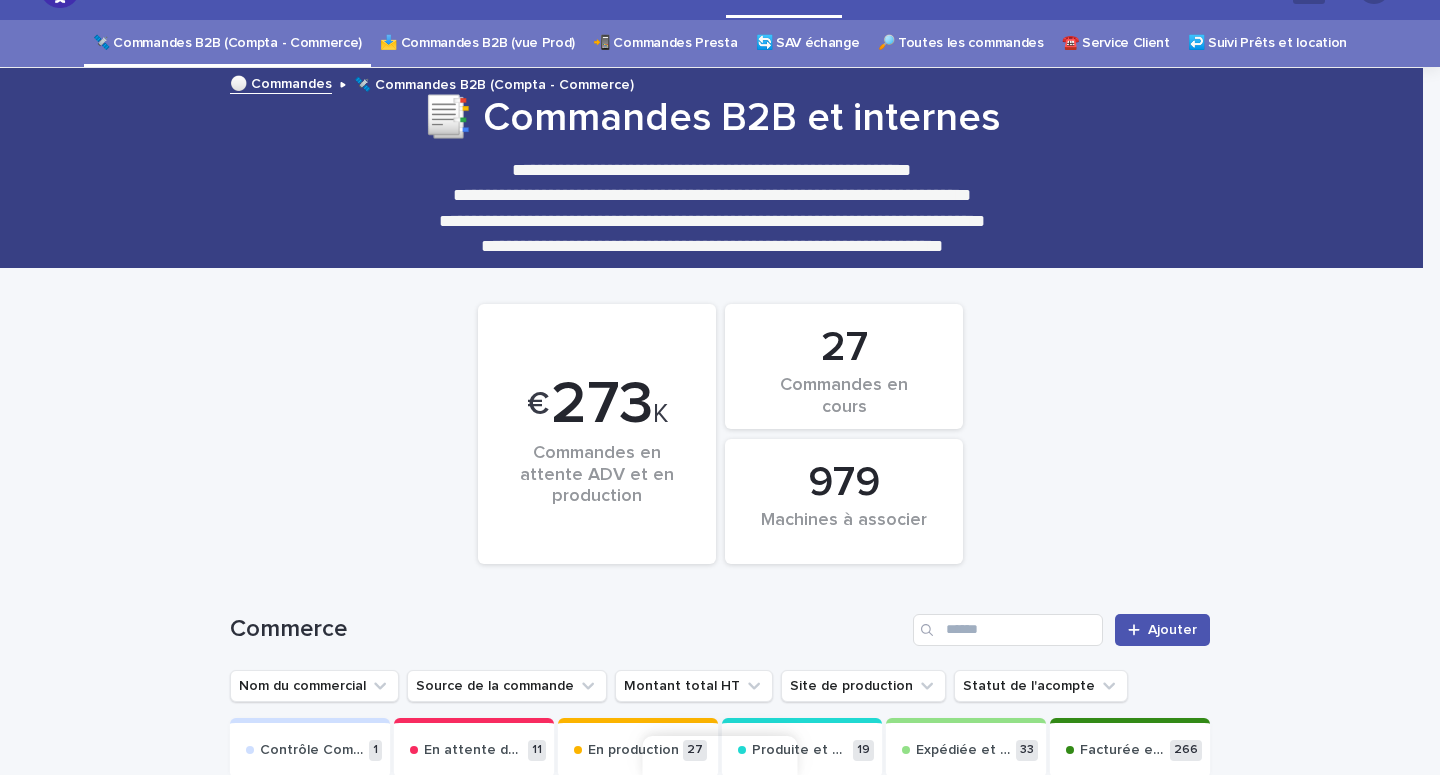scroll, scrollTop: 0, scrollLeft: 0, axis: both 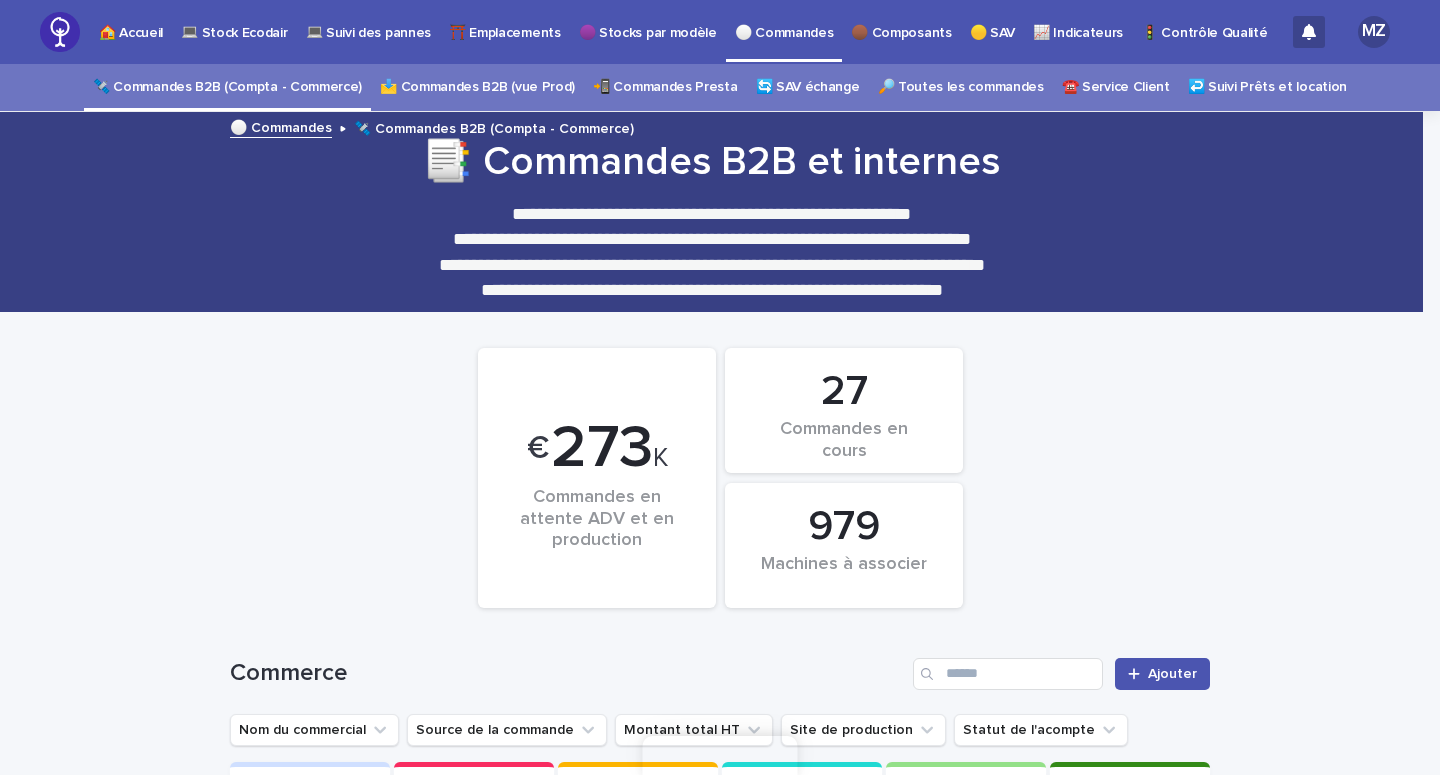 click on "🔎 Toutes les commandes" at bounding box center [961, 87] 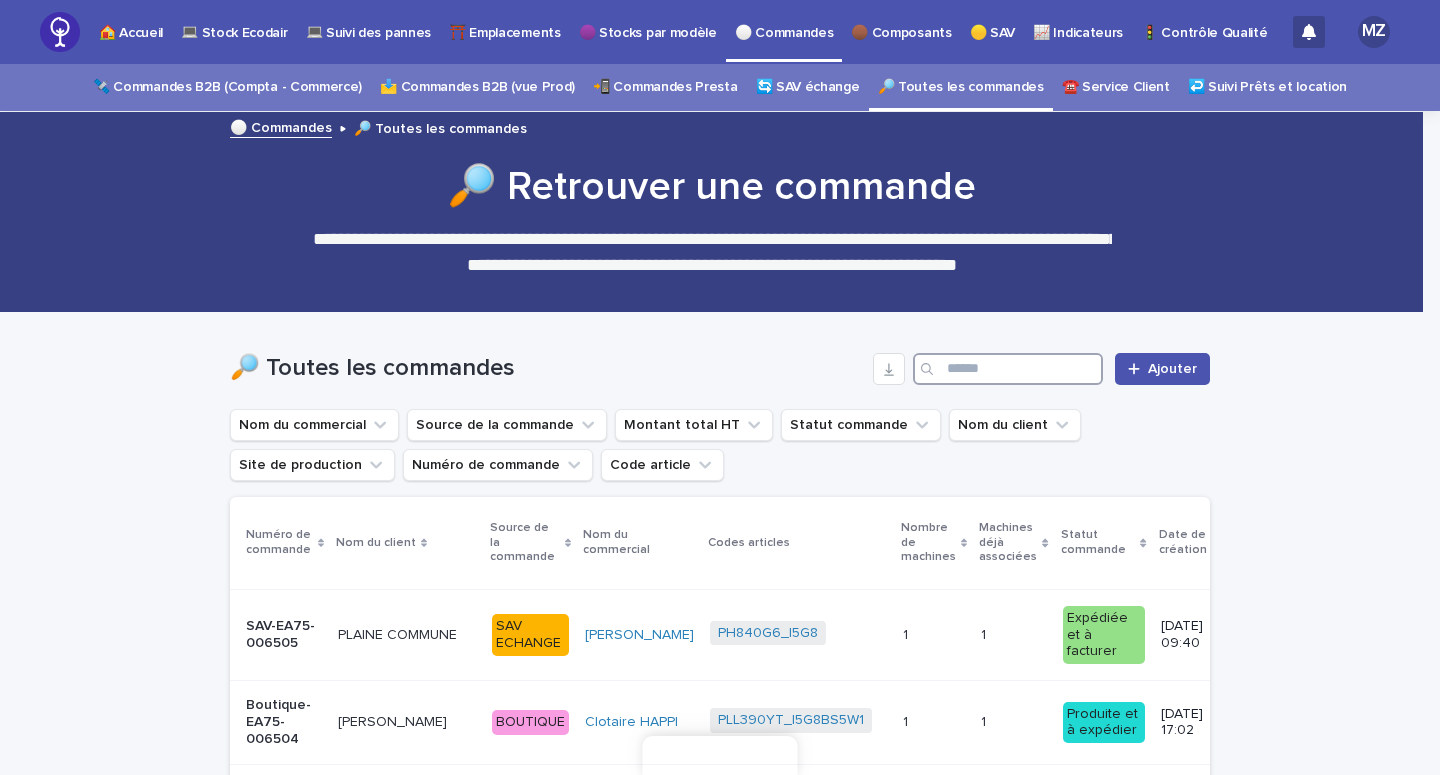 click at bounding box center (1008, 369) 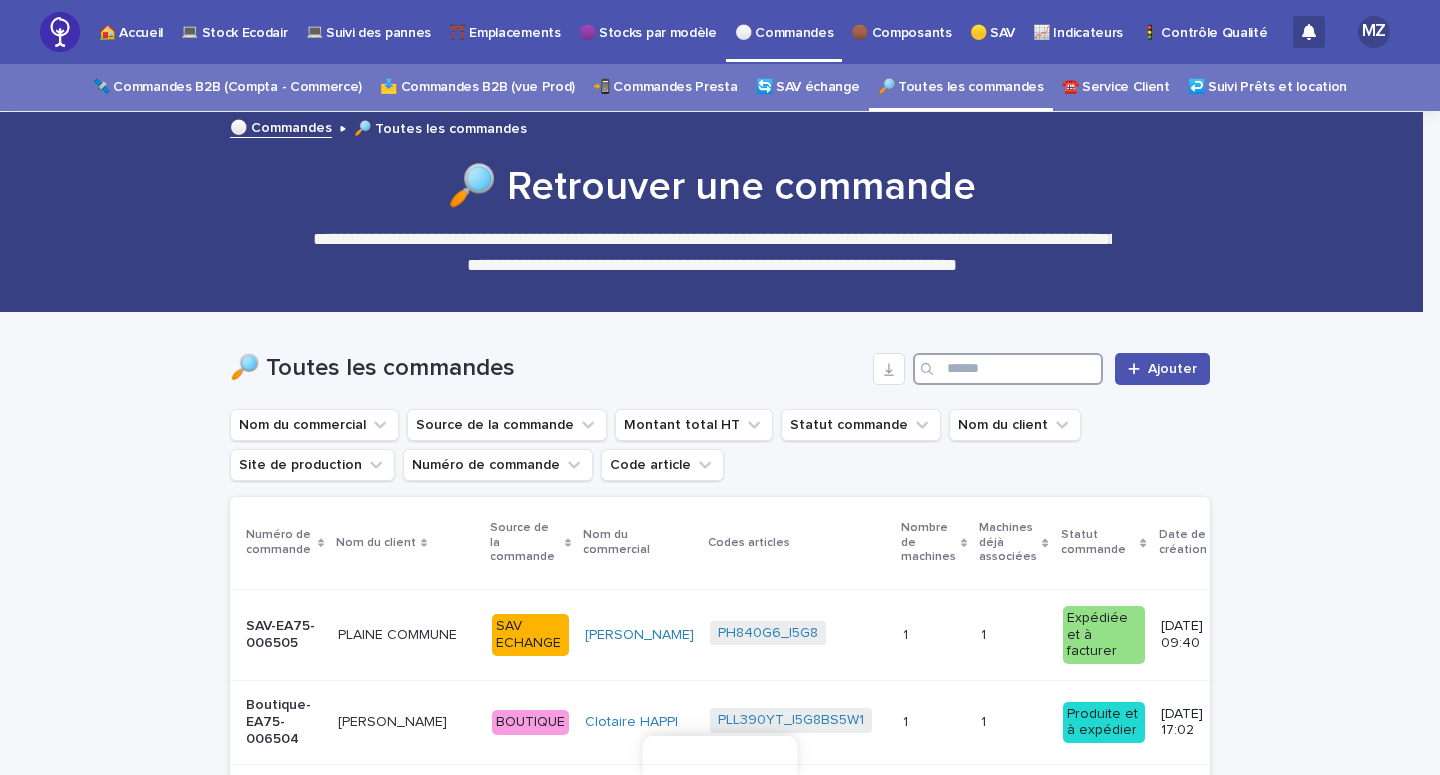 paste on "*********" 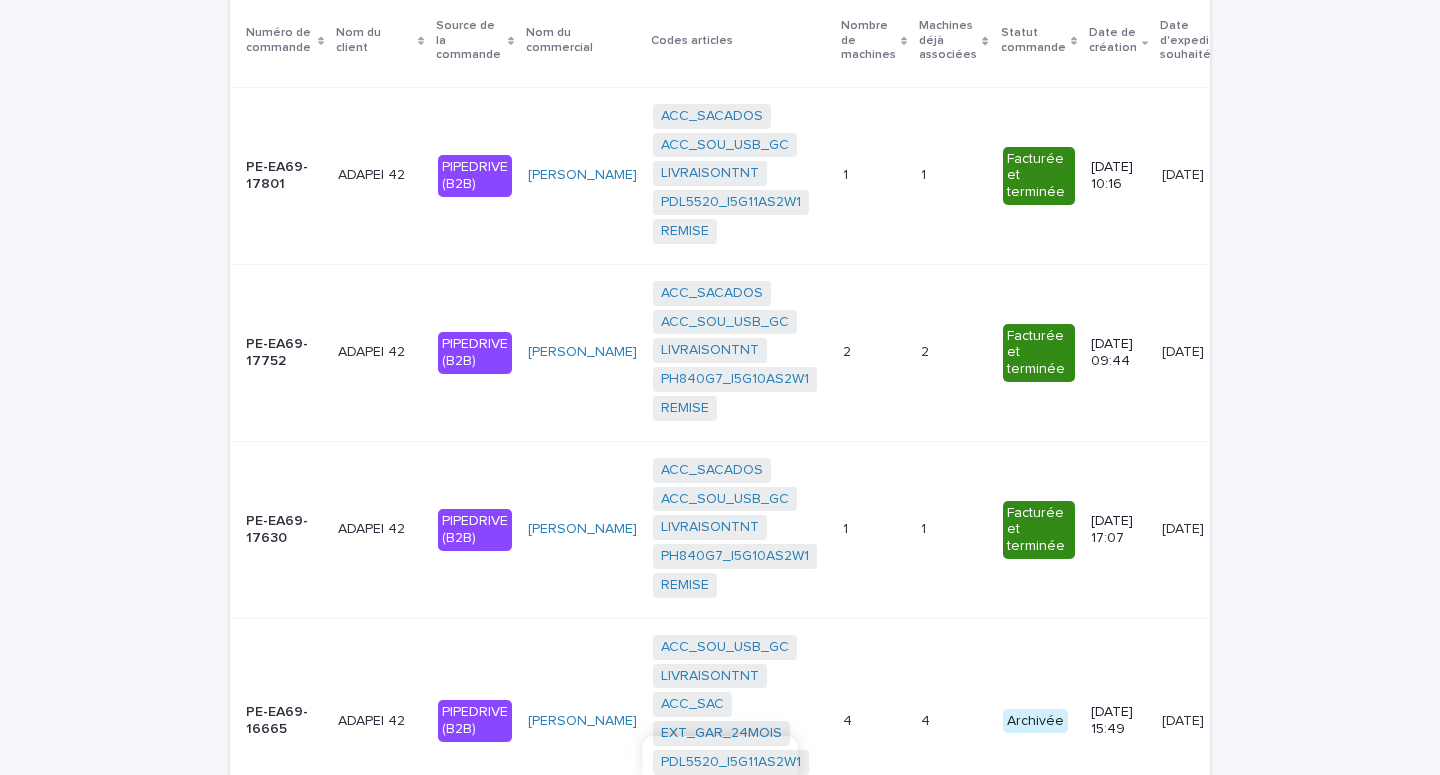 scroll, scrollTop: 166, scrollLeft: 0, axis: vertical 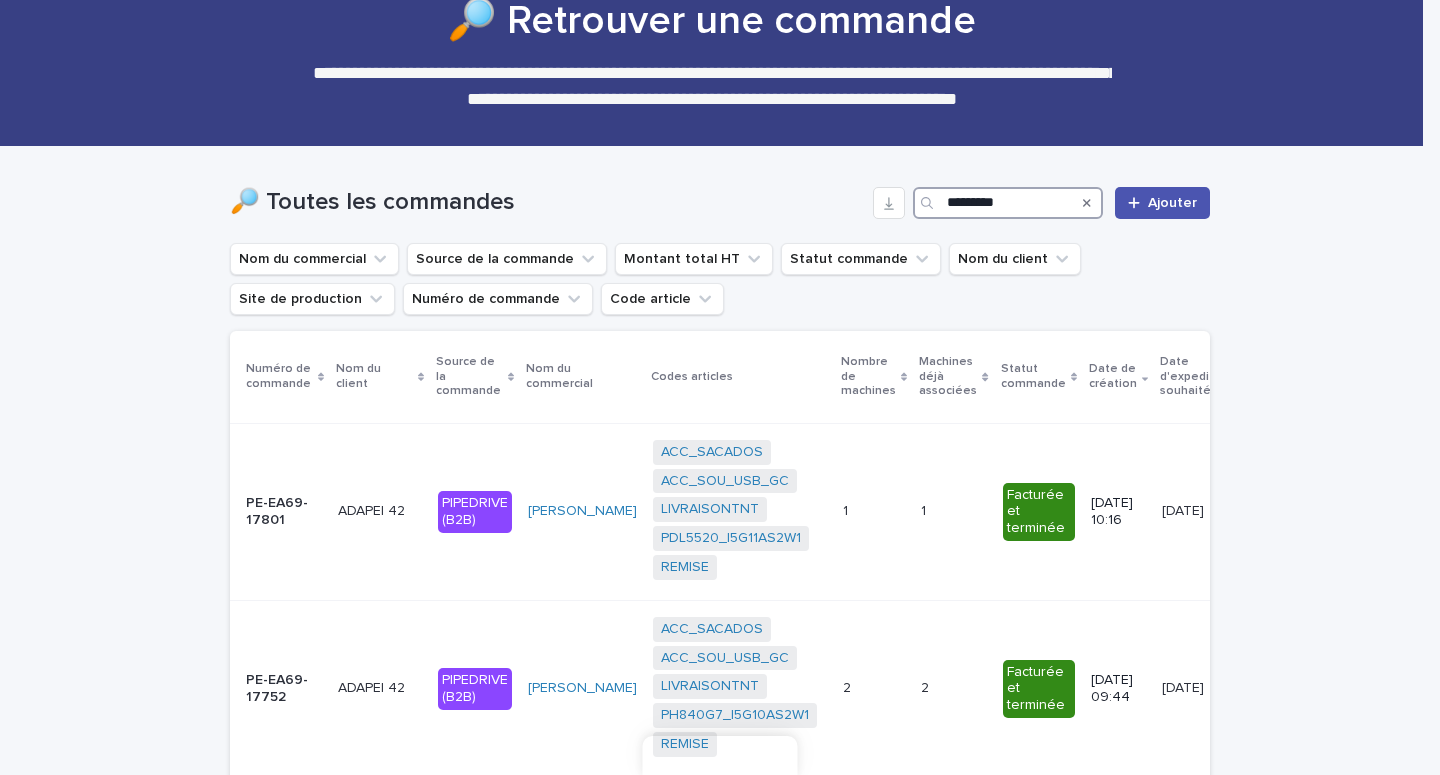 drag, startPoint x: 1007, startPoint y: 202, endPoint x: 763, endPoint y: 203, distance: 244.00204 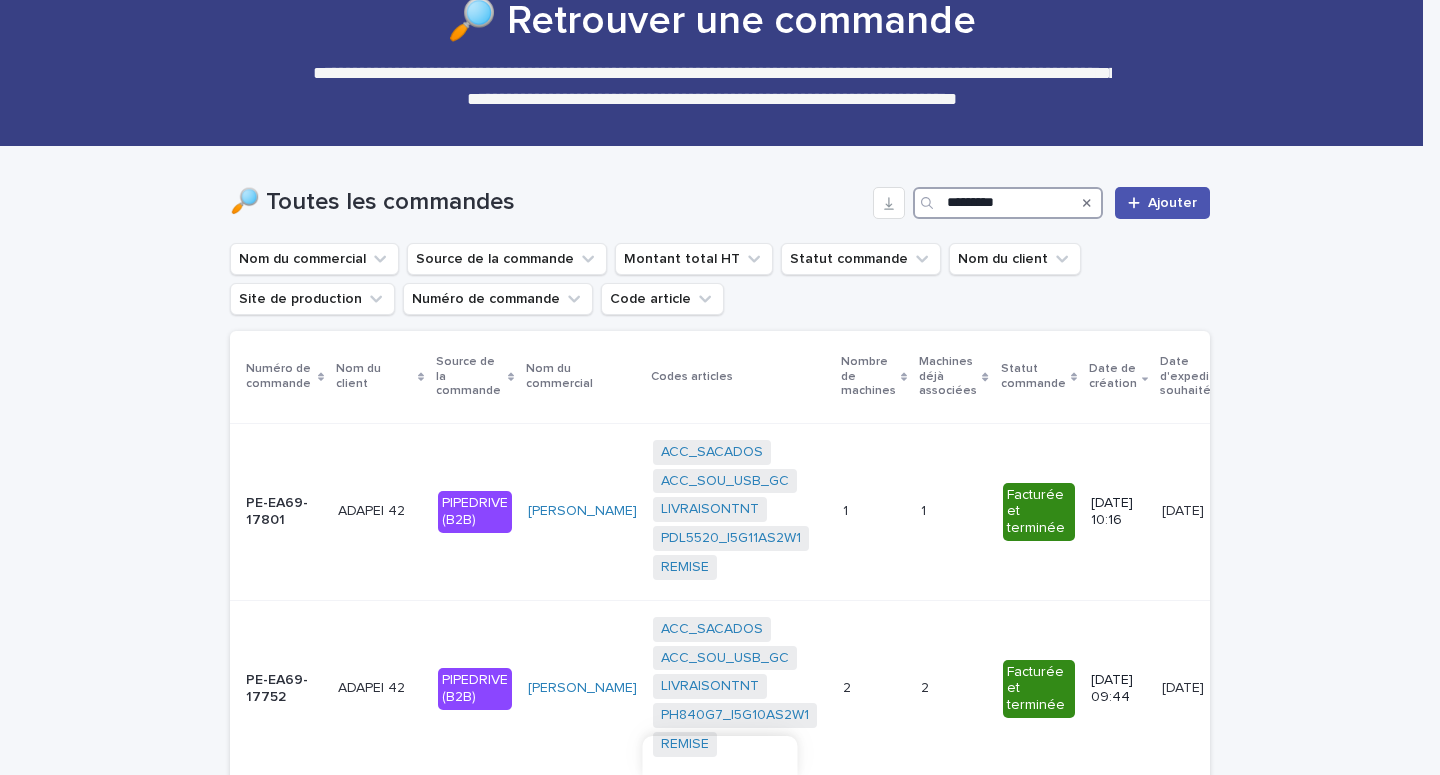 click on "*********" at bounding box center (1008, 203) 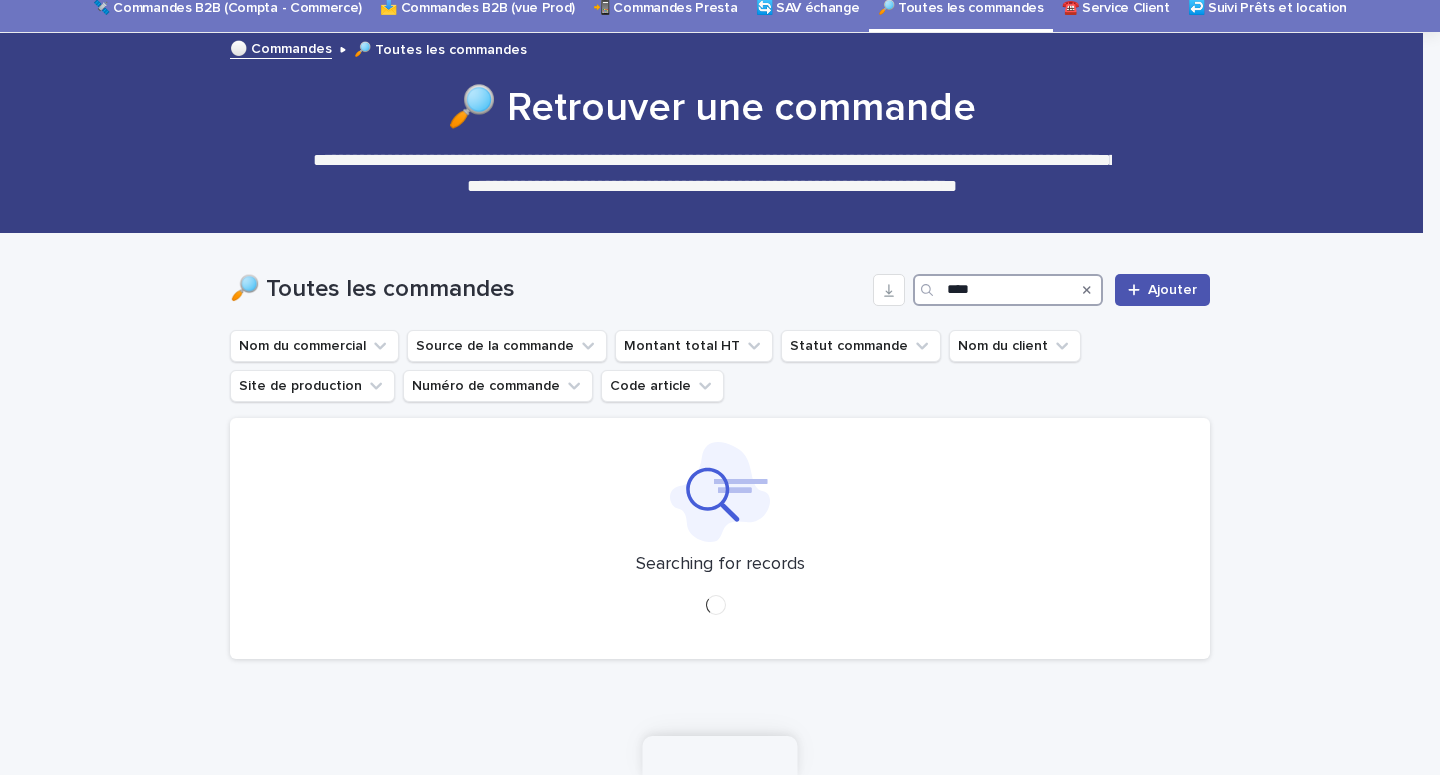 scroll, scrollTop: 79, scrollLeft: 0, axis: vertical 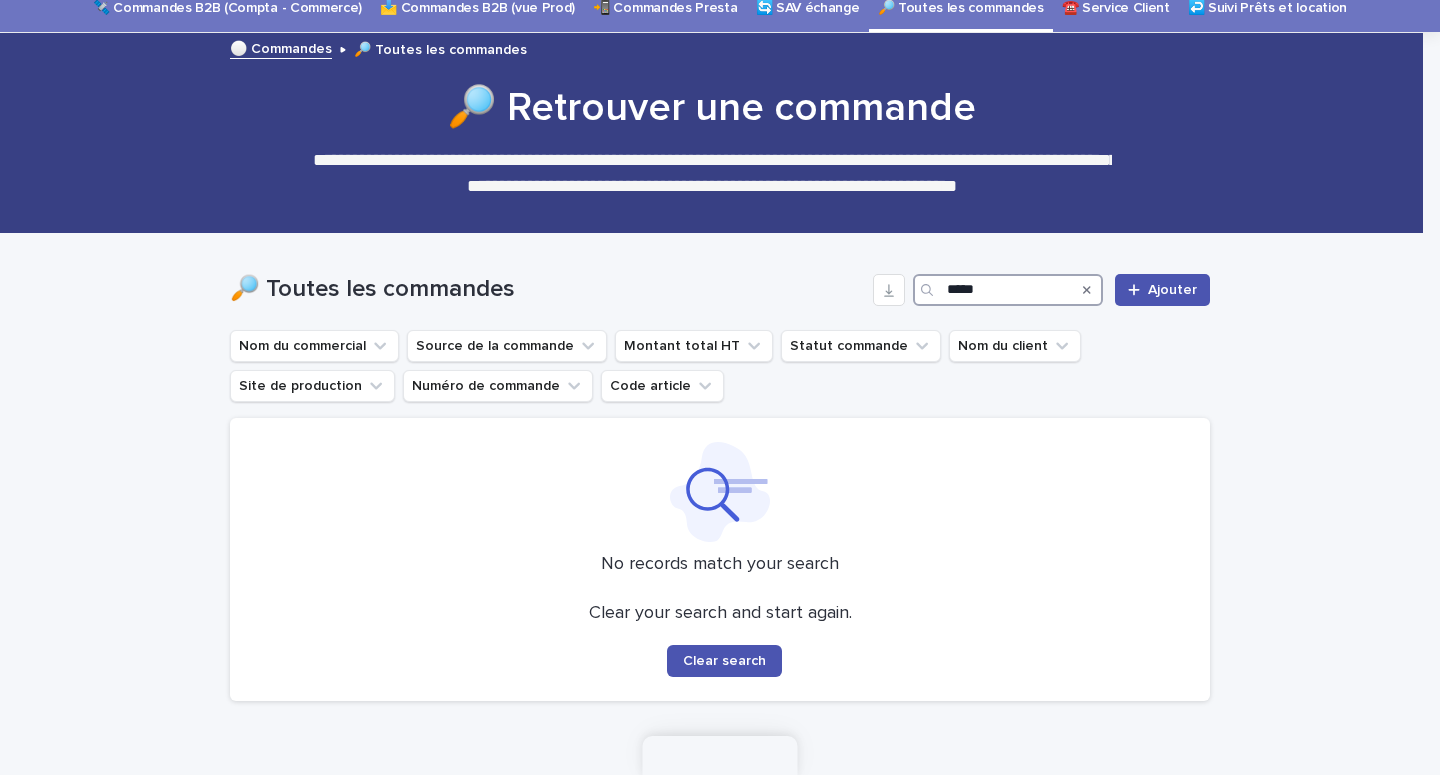 click on "*****" at bounding box center [1008, 290] 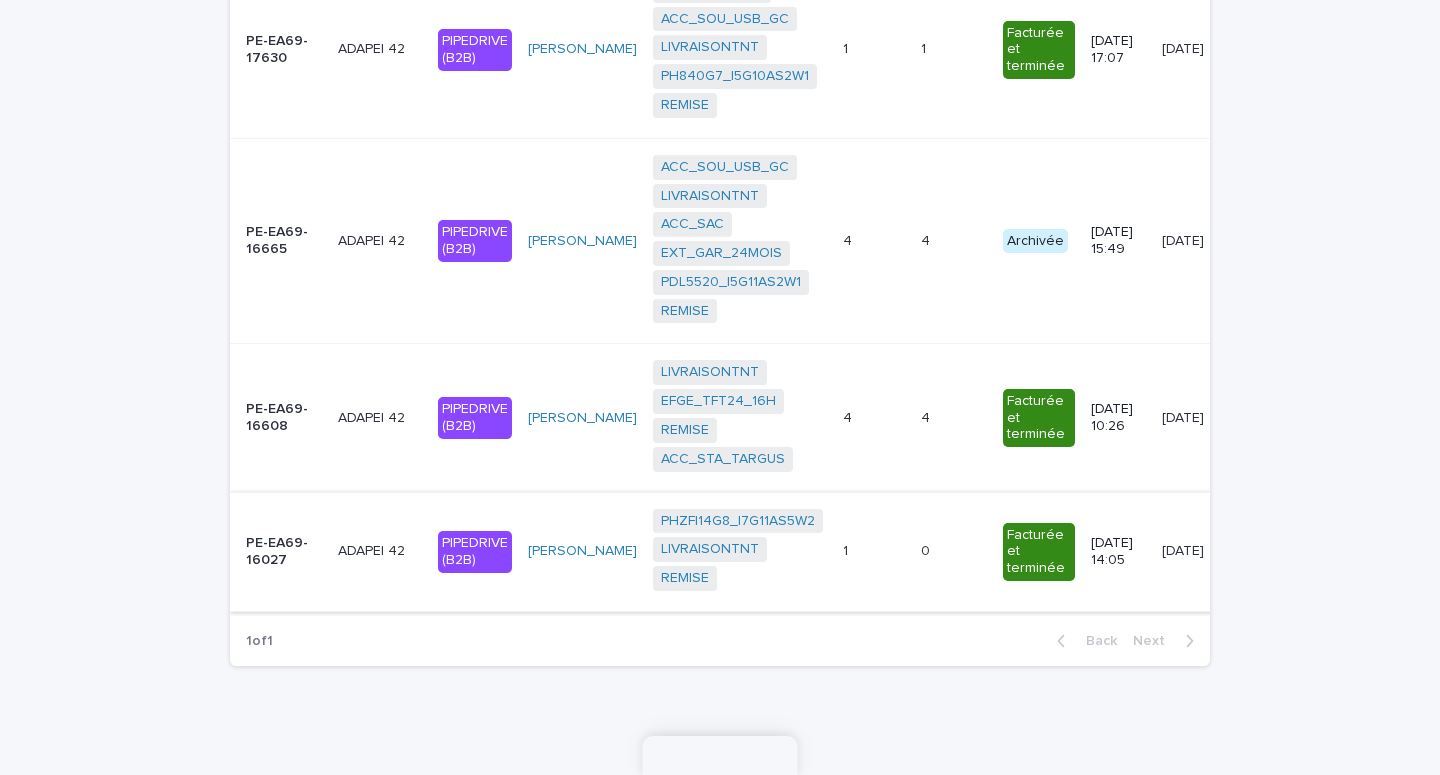 scroll, scrollTop: 1006, scrollLeft: 0, axis: vertical 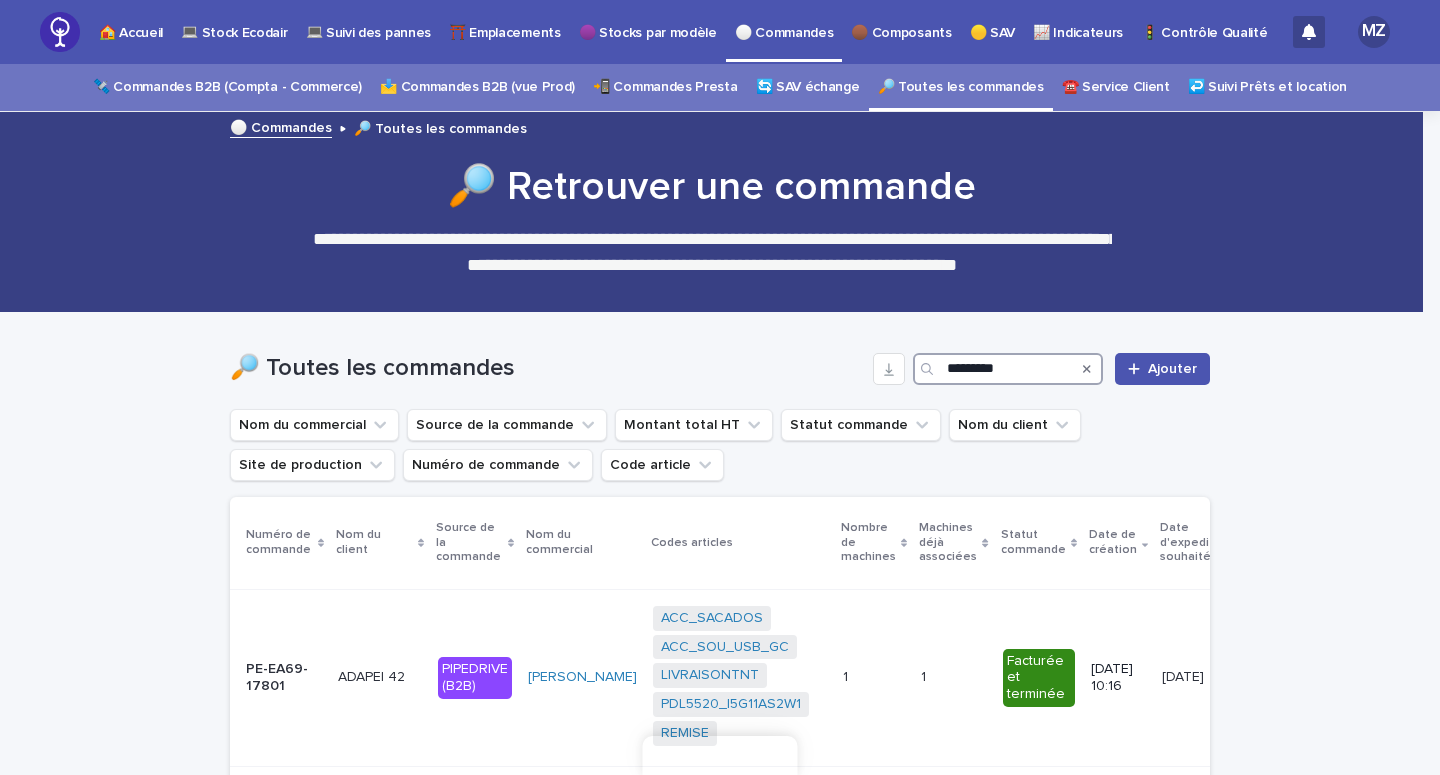 drag, startPoint x: 1011, startPoint y: 375, endPoint x: 920, endPoint y: 374, distance: 91.00549 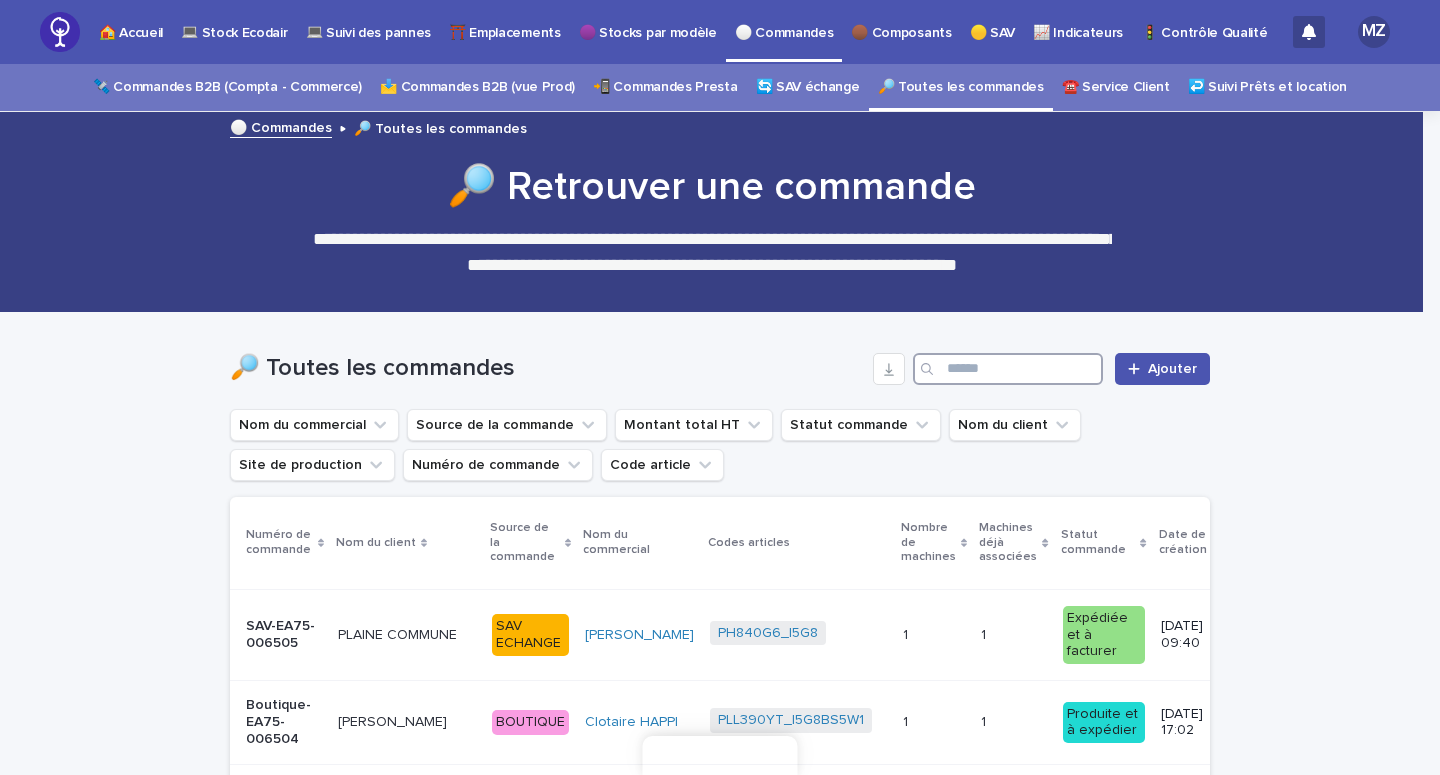 type 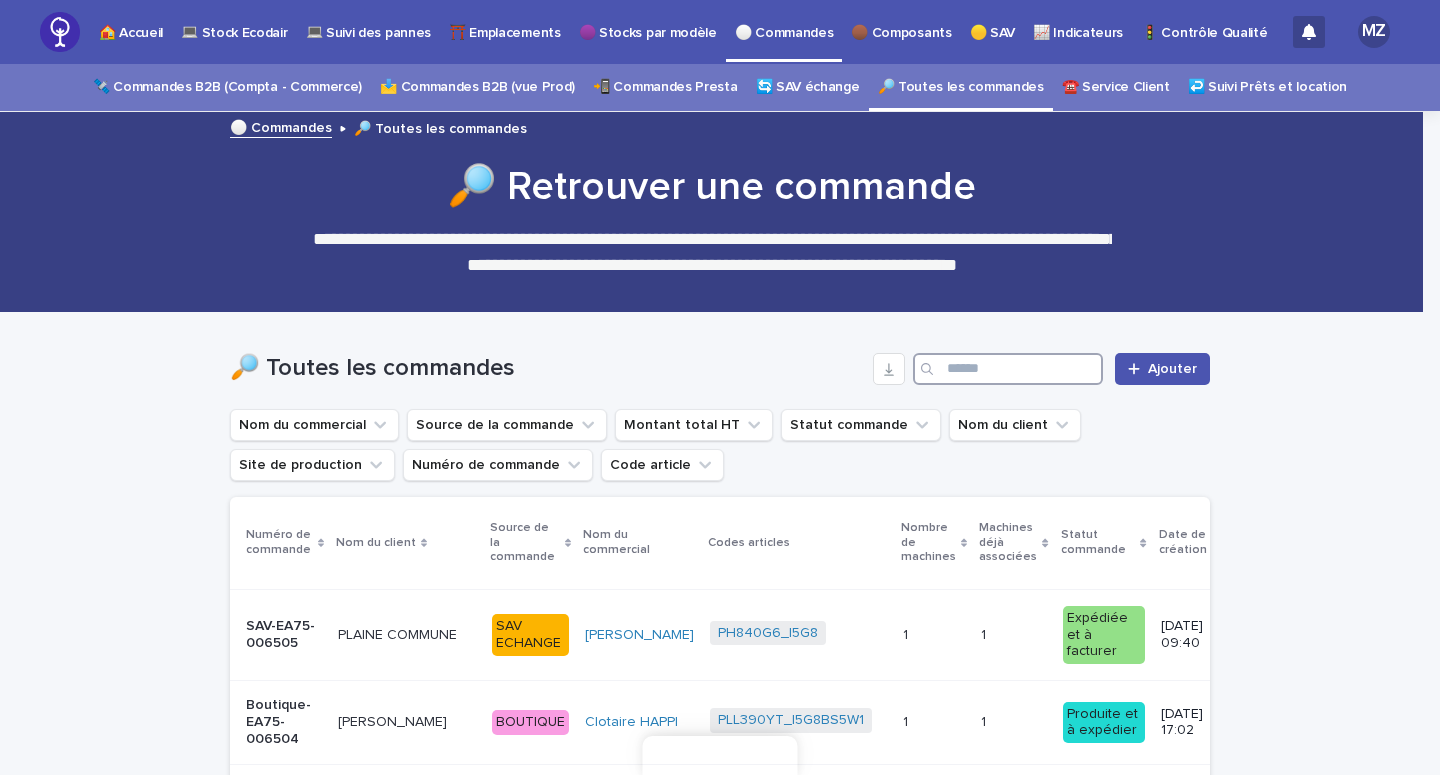 click at bounding box center [1008, 369] 